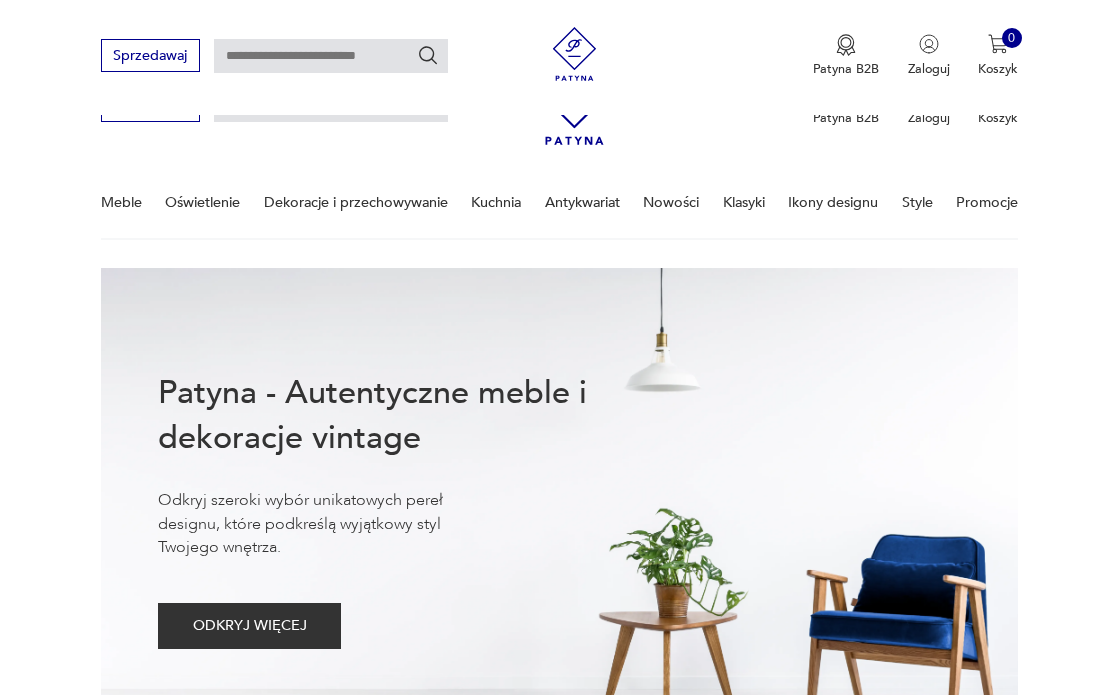 scroll, scrollTop: 961, scrollLeft: 0, axis: vertical 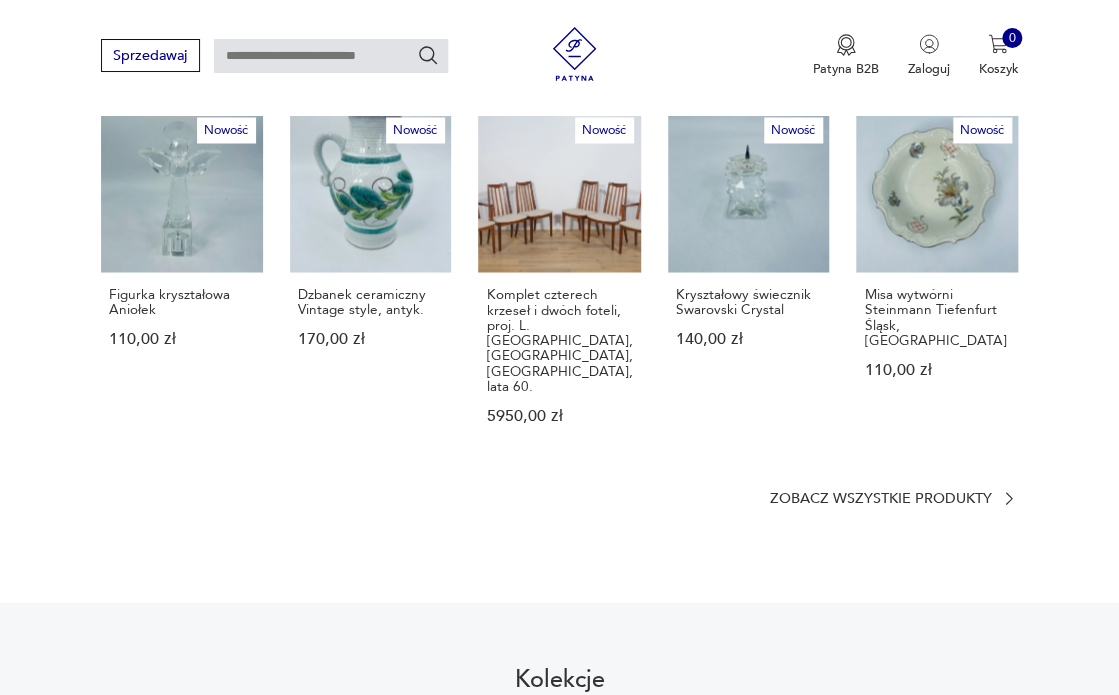 click on "Cenimy prywatność użytkowników Używamy plików cookie, aby poprawić jakość przeglądania, wyświetlać reklamy lub treści dostosowane do indywidualnych potrzeb użytkowników oraz analizować ruch na stronie. Kliknięcie przycisku „Akceptuj wszystkie” oznacza zgodę na wykorzystywanie przez nas plików cookie. Ustawienia    Akceptuję wszystkie Dostosuj preferencje dotyczące zgody   Używamy plików cookie, aby pomóc użytkownikom w sprawnej nawigacji i wykonywaniu określonych funkcji. Szczegółowe informacje na temat wszystkich plików cookie odpowiadających poszczególnym kategoriom zgody znajdują się poniżej. Pliki cookie sklasyfikowane jako „niezbędne” są przechowywane w przeglądarce użytkownika, ponieważ są niezbędne do włączenia podstawowych funkcji witryny....  Pokaż więcej Niezbędne Zawsze aktywne Plik cookie connect.sid Czas trwania 10 godzin Opis This cookie is used for authentication and for secure log-in. It registers the log-in information.  Plik cookie Opis" at bounding box center [559, 1425] 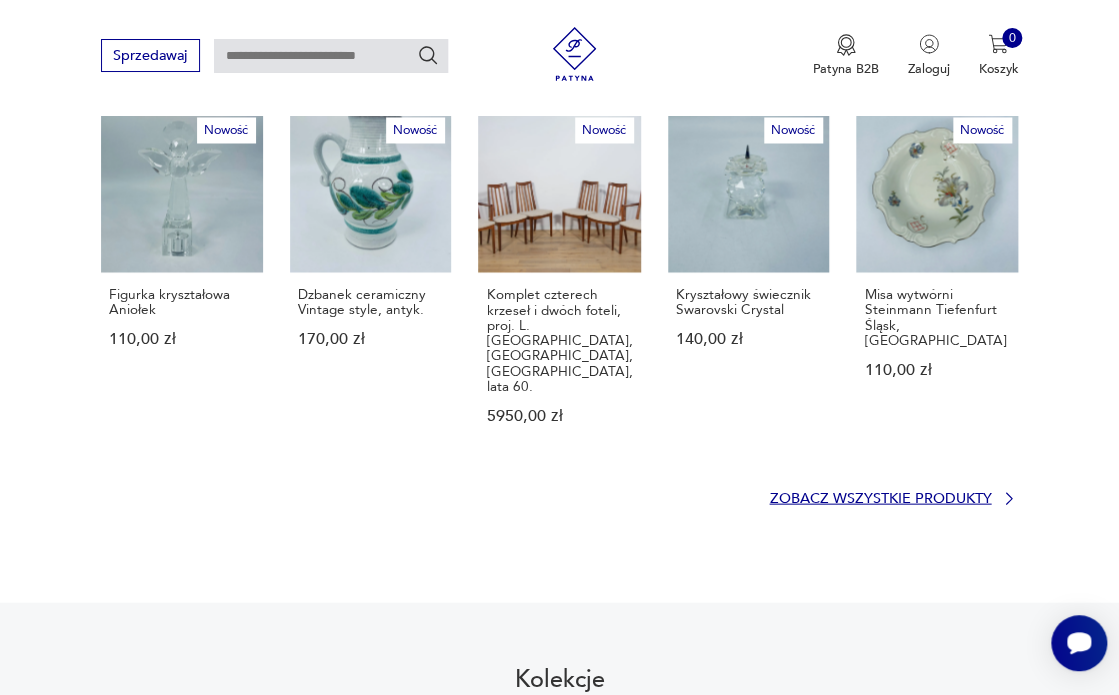 scroll, scrollTop: 0, scrollLeft: 0, axis: both 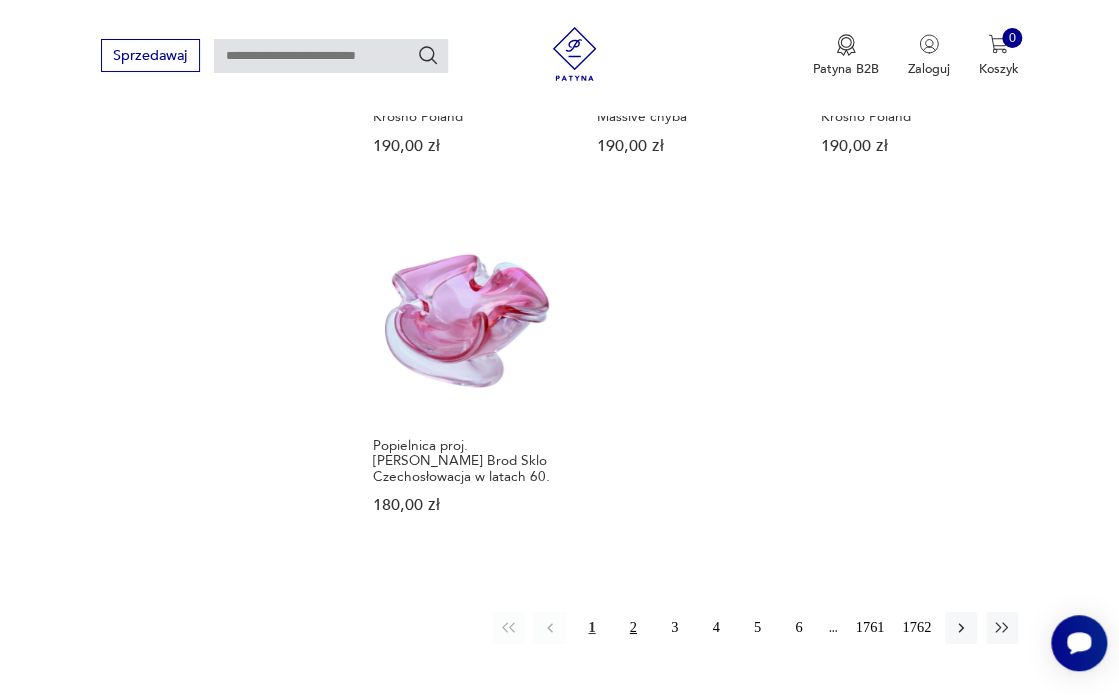 click on "2" at bounding box center (633, 628) 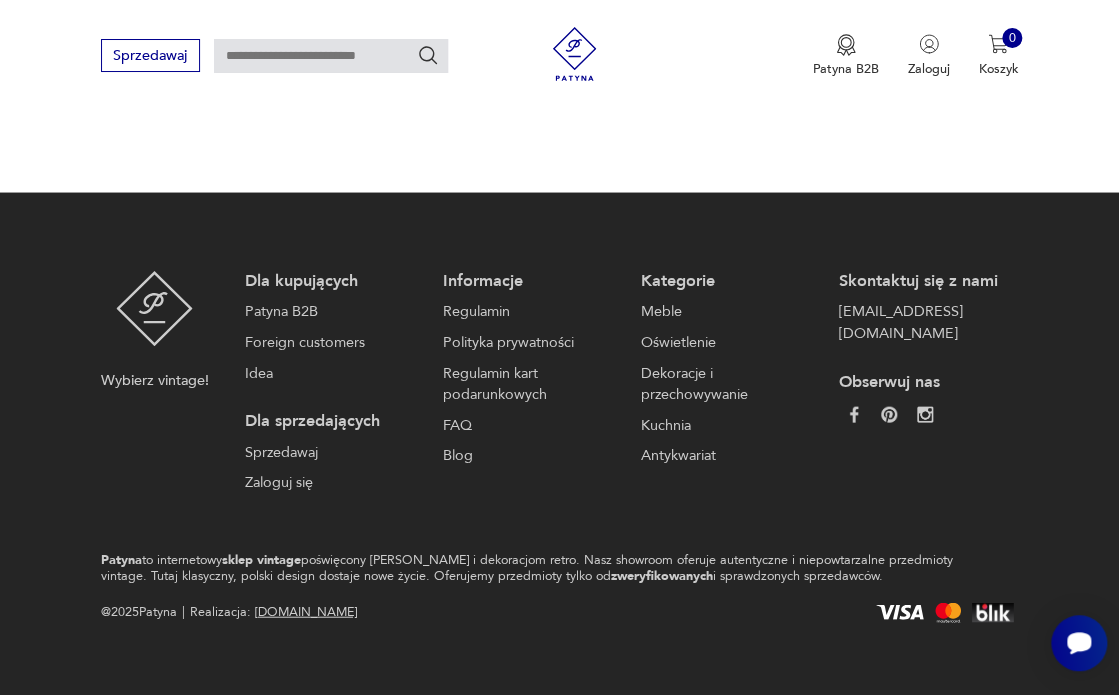 scroll, scrollTop: 217, scrollLeft: 0, axis: vertical 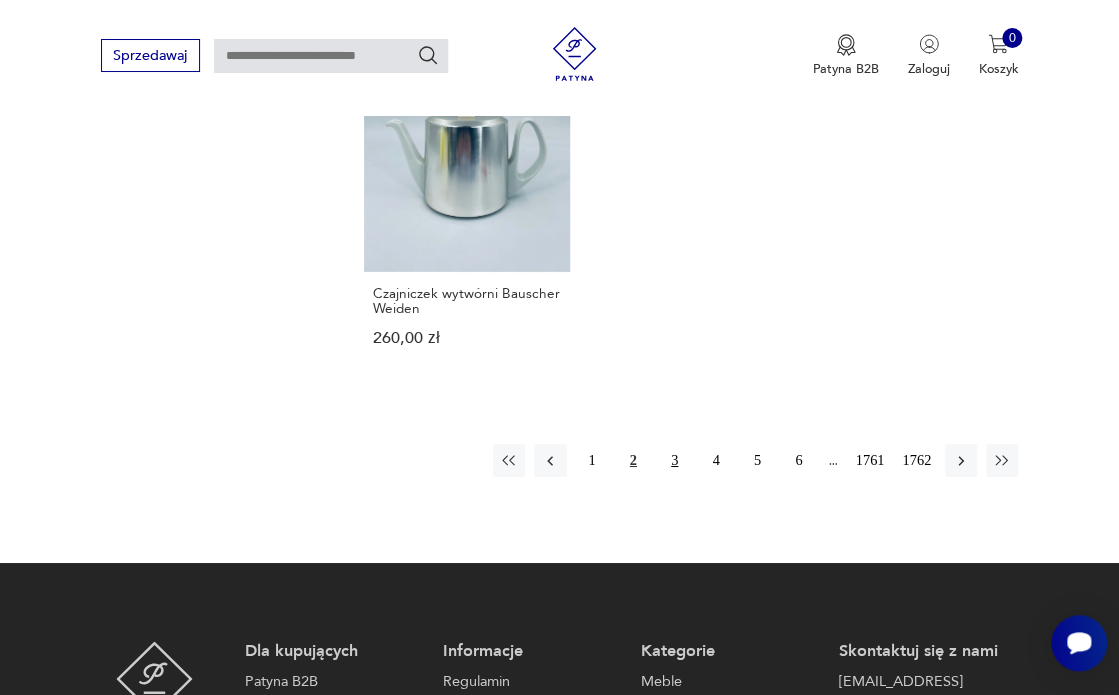 click on "3" at bounding box center [674, 460] 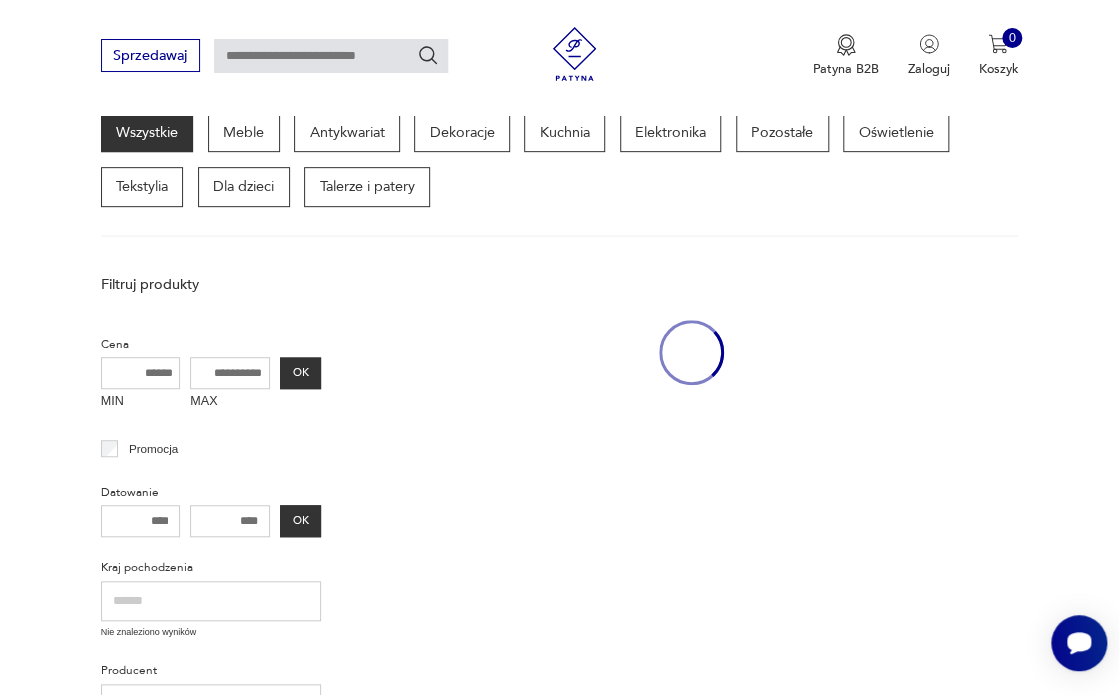 scroll, scrollTop: 217, scrollLeft: 0, axis: vertical 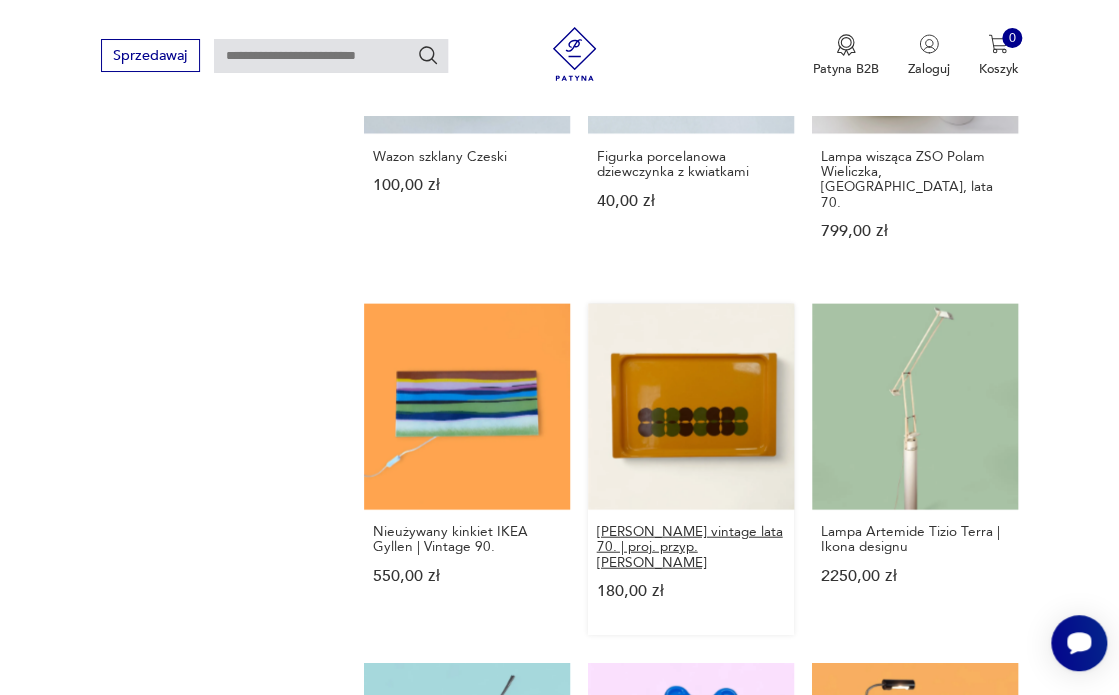 click on "[PERSON_NAME] vintage lata 70. | proj. przyp. [PERSON_NAME]" at bounding box center [691, 547] 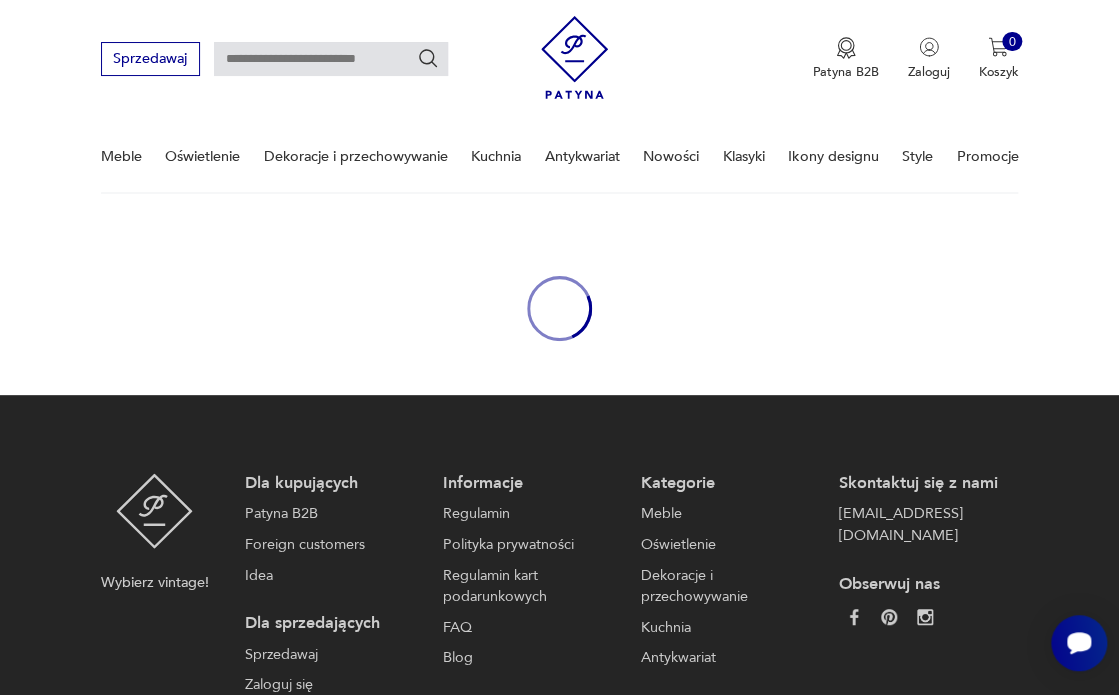 scroll, scrollTop: 0, scrollLeft: 0, axis: both 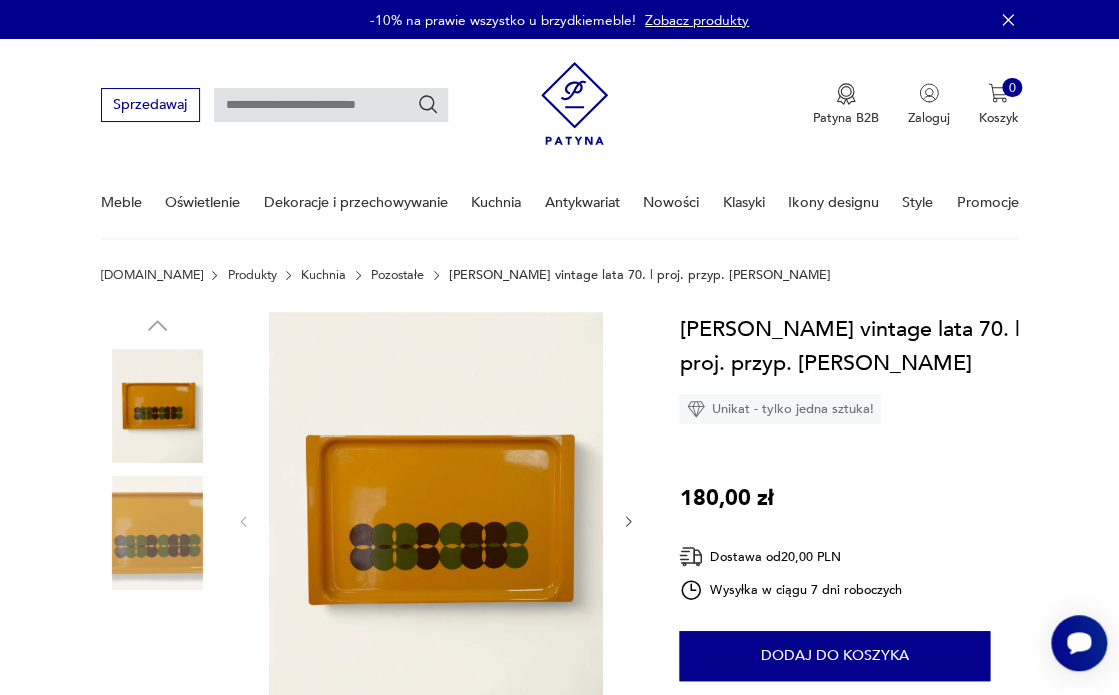 click at bounding box center [436, 521] 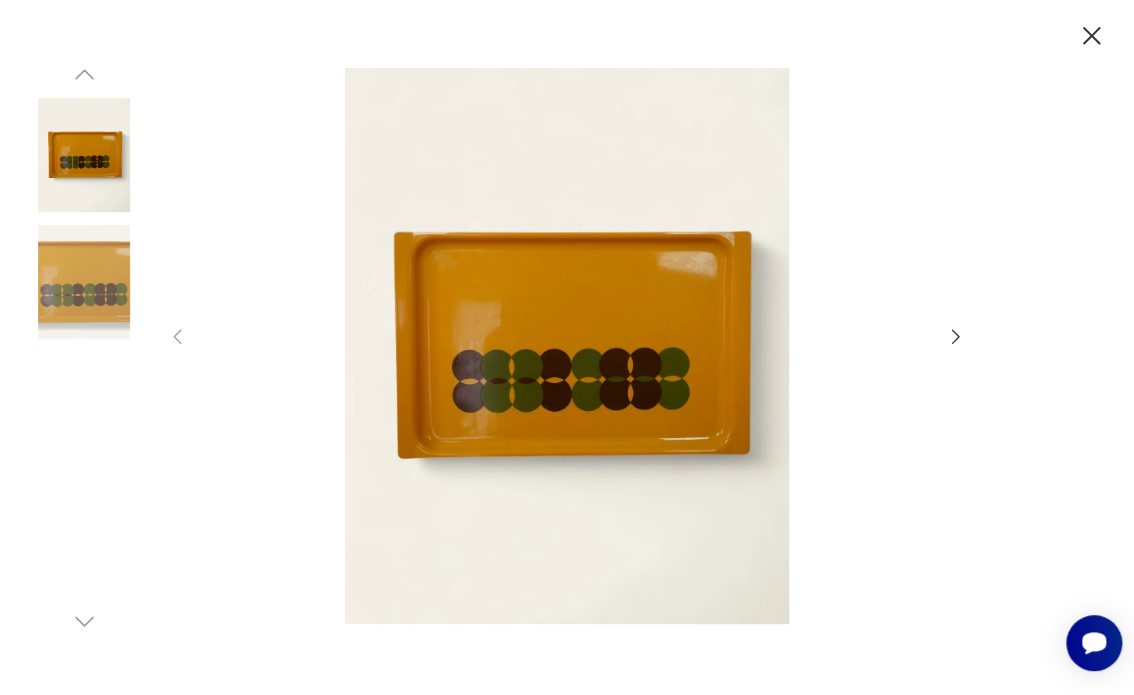 click 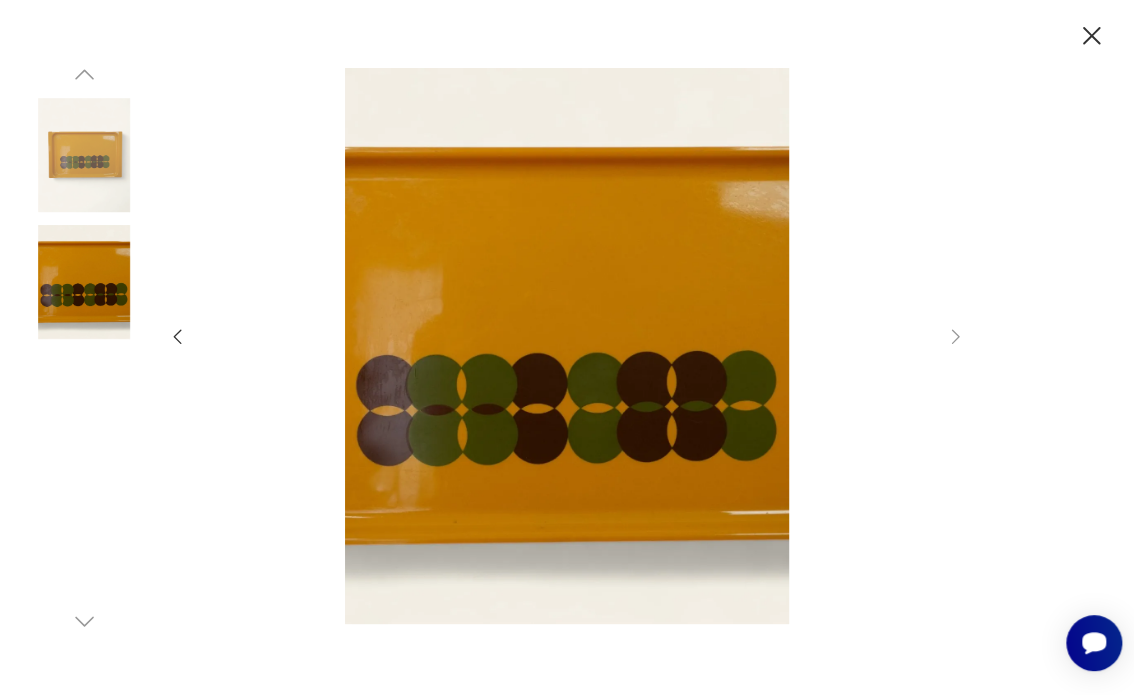 click 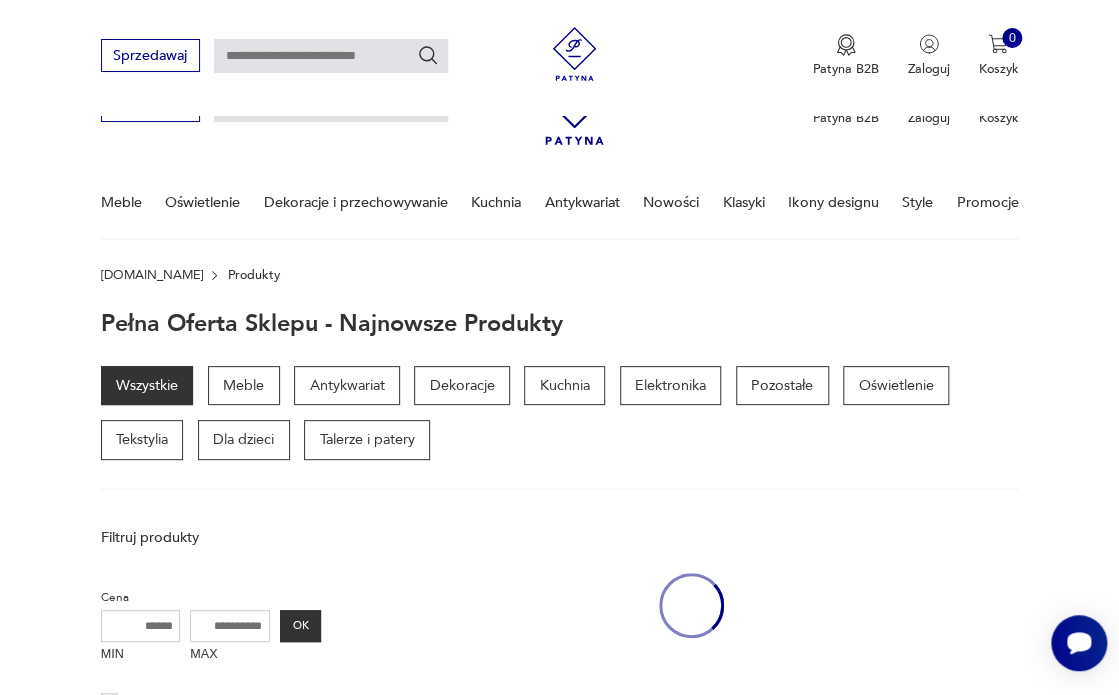 scroll, scrollTop: 1290, scrollLeft: 0, axis: vertical 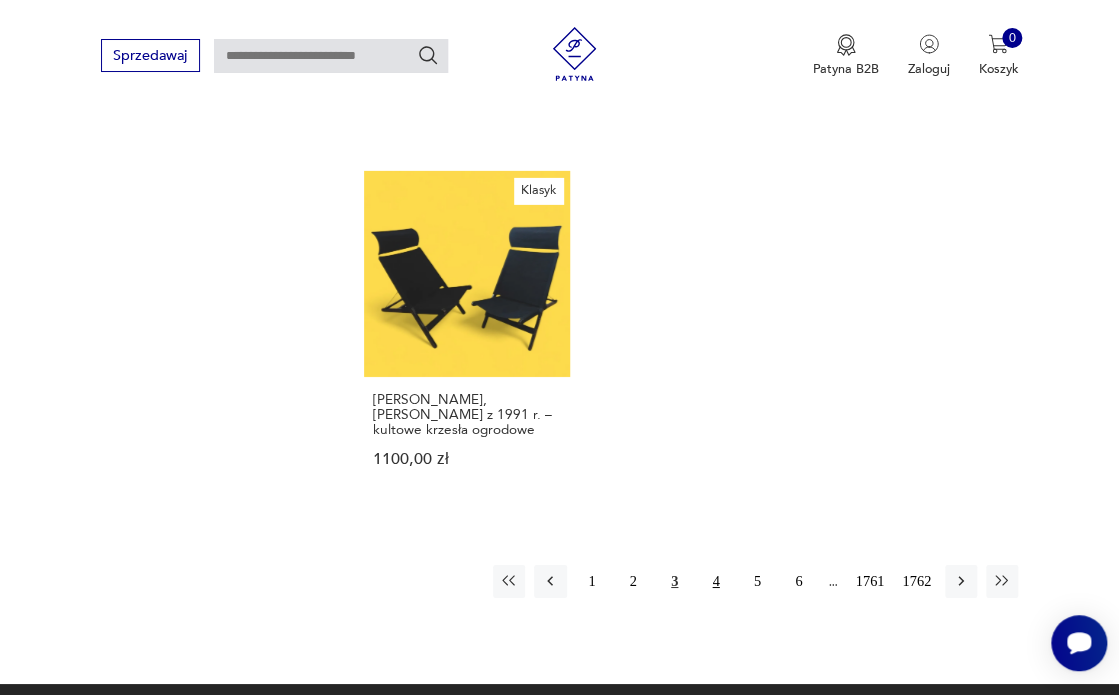 click on "4" at bounding box center (716, 581) 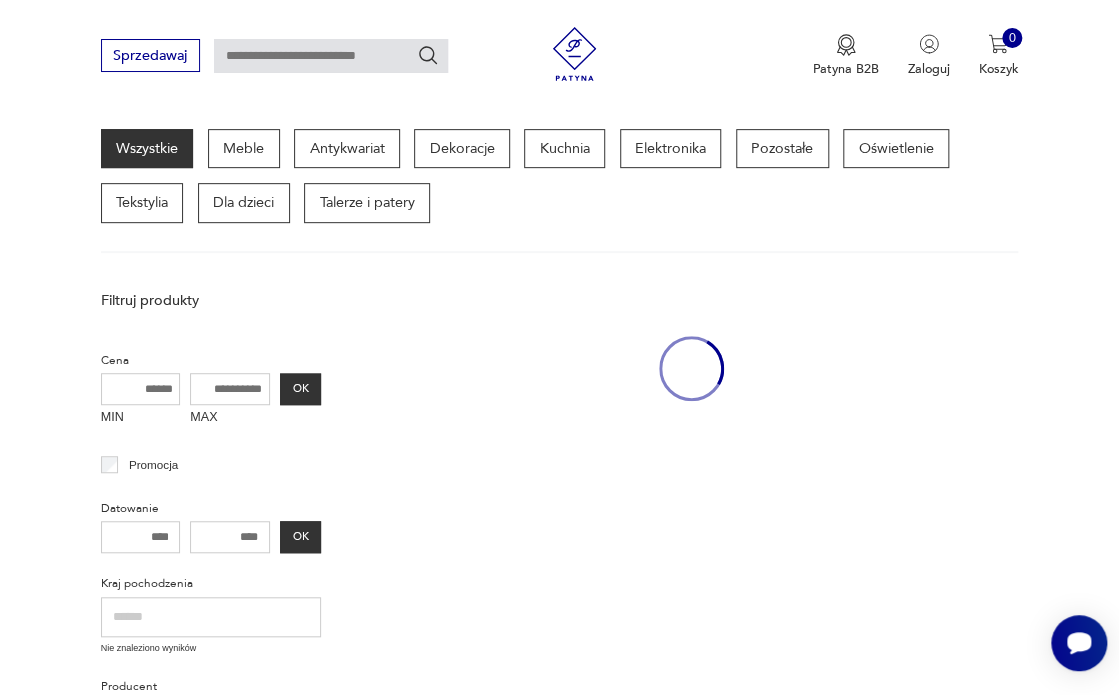 scroll, scrollTop: 217, scrollLeft: 0, axis: vertical 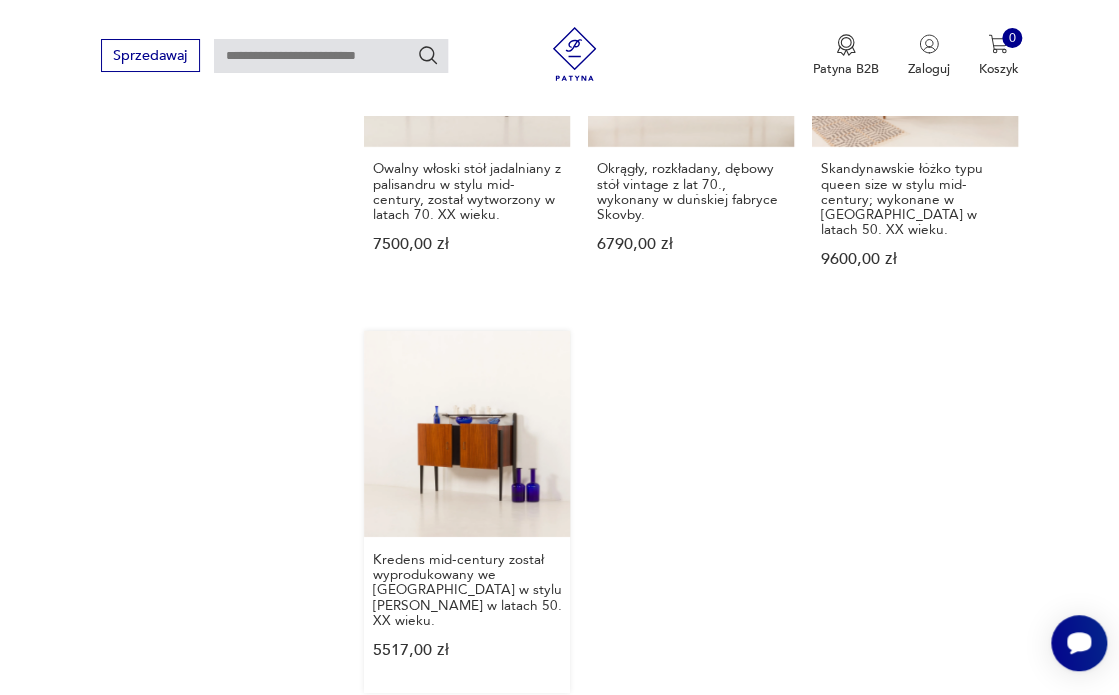 click on "Kredens mid-century został wyprodukowany we [GEOGRAPHIC_DATA] w stylu [PERSON_NAME] w latach 50. XX wieku. 5517,00 zł" at bounding box center (467, 512) 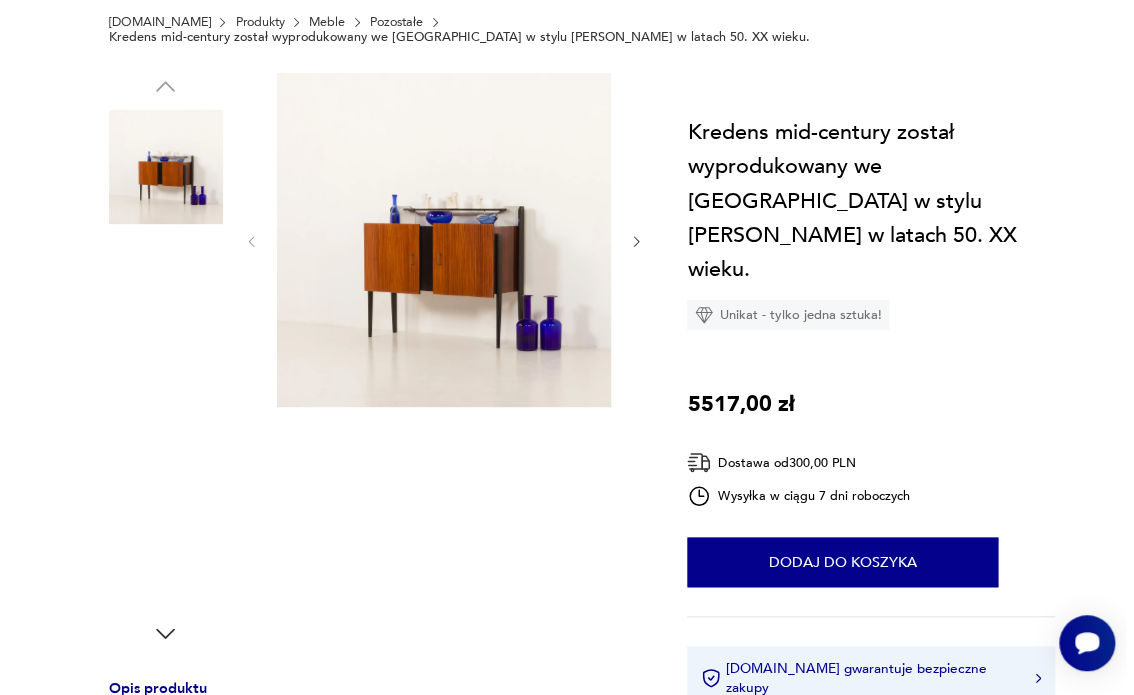 scroll, scrollTop: 0, scrollLeft: 0, axis: both 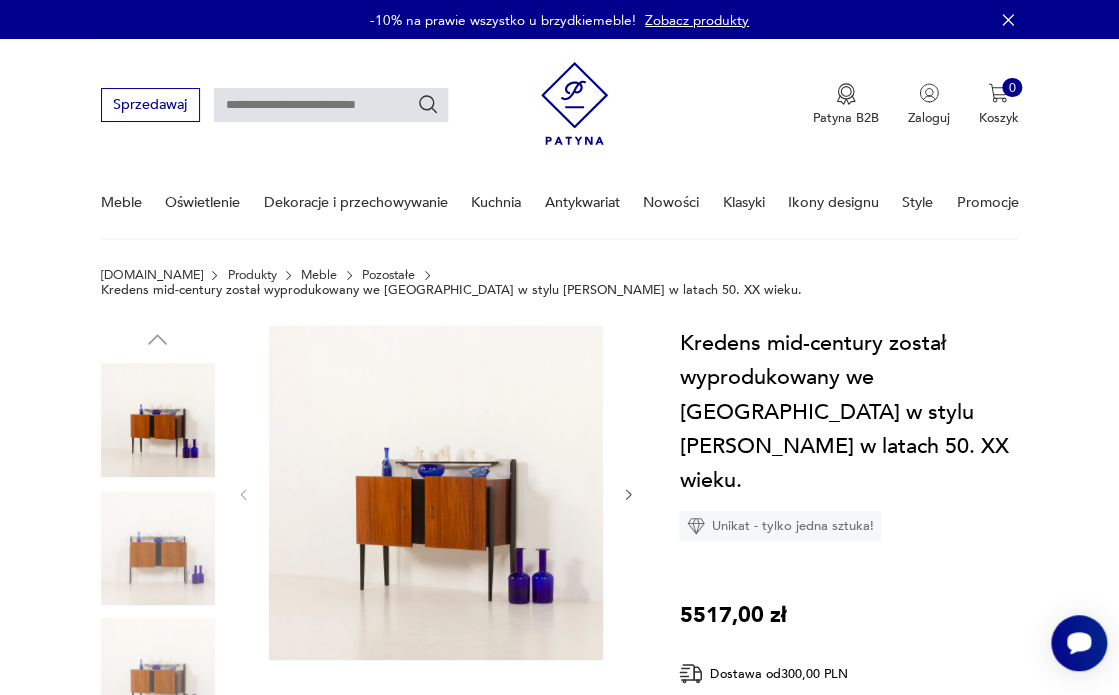 click at bounding box center [158, 548] 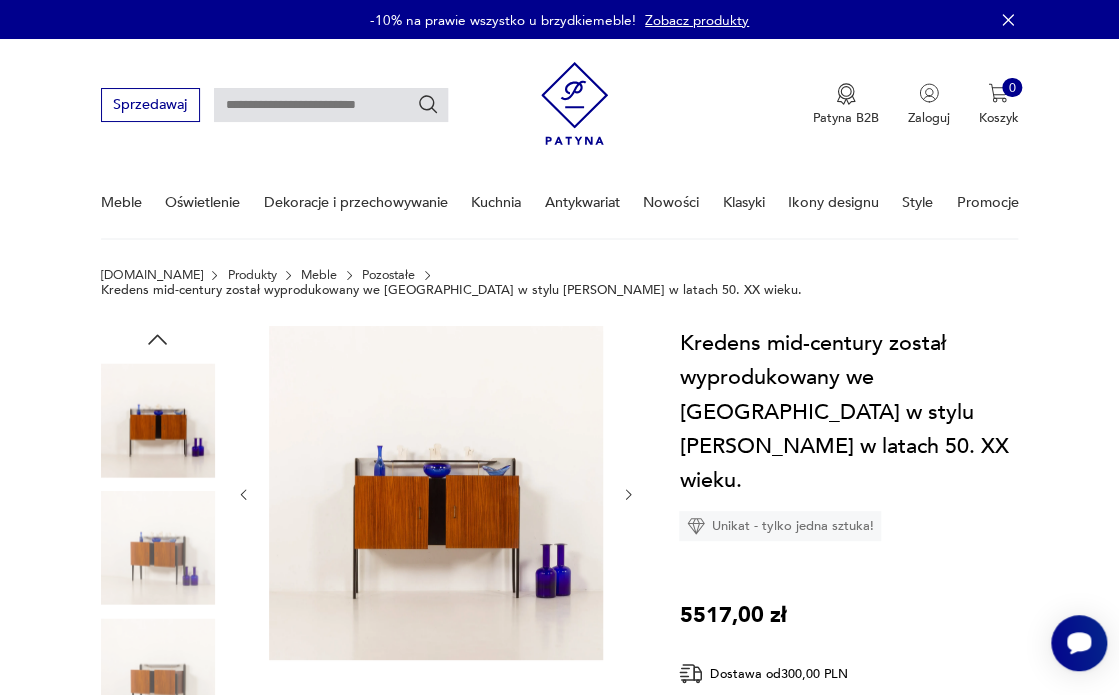 click at bounding box center [158, 420] 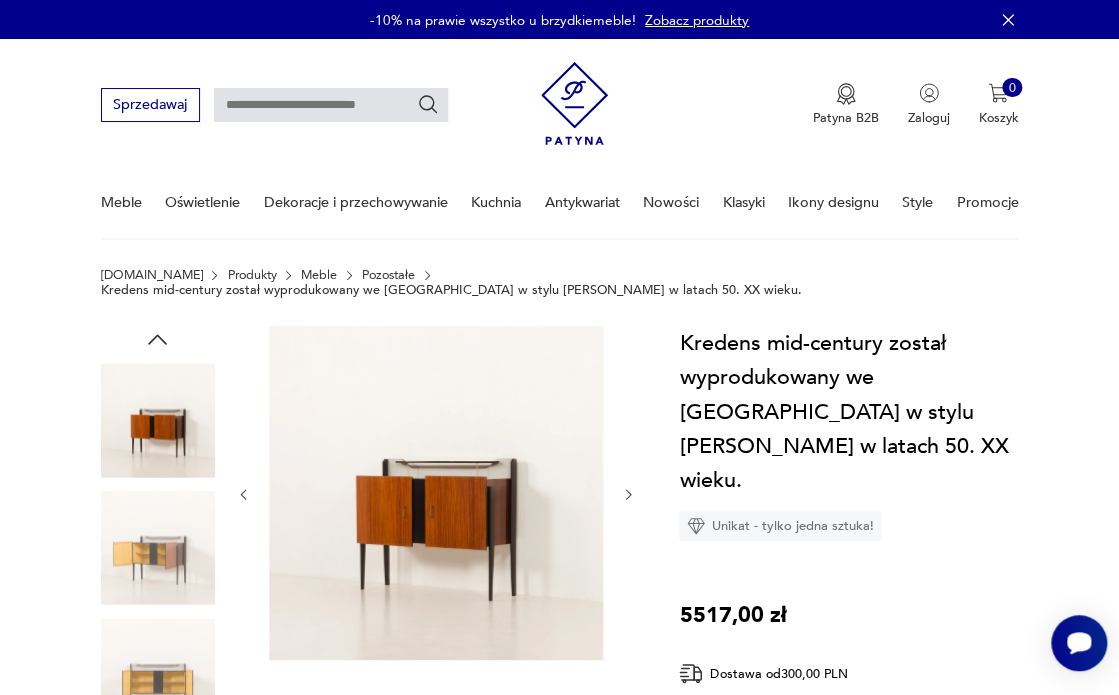 click at bounding box center [436, 493] 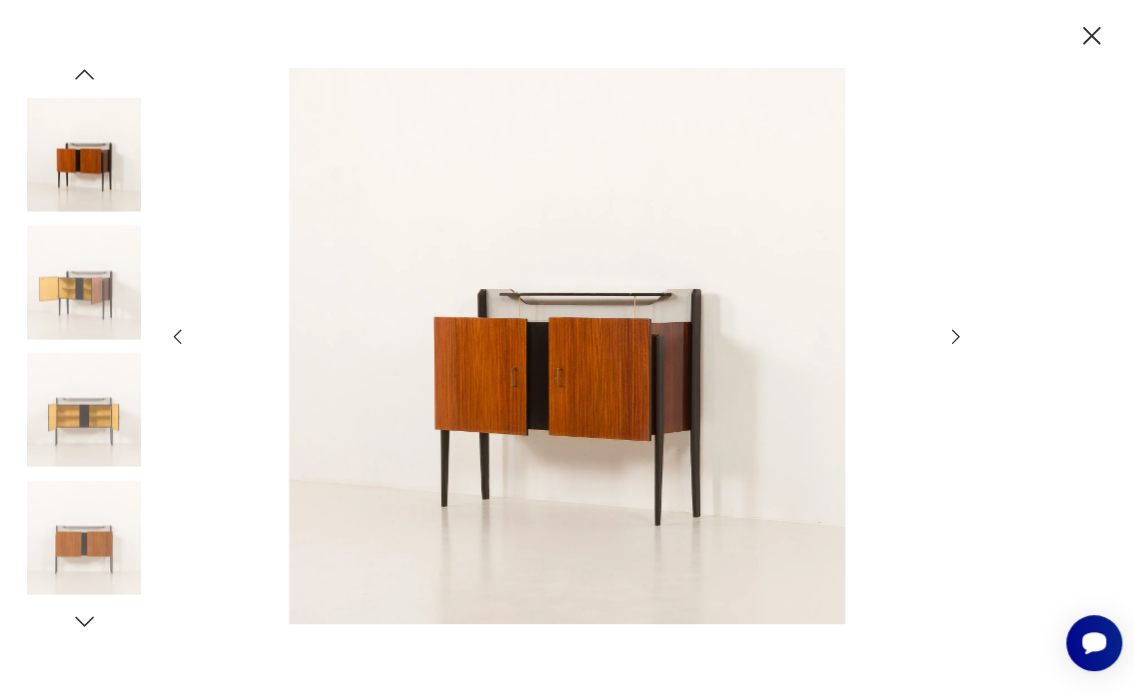 click 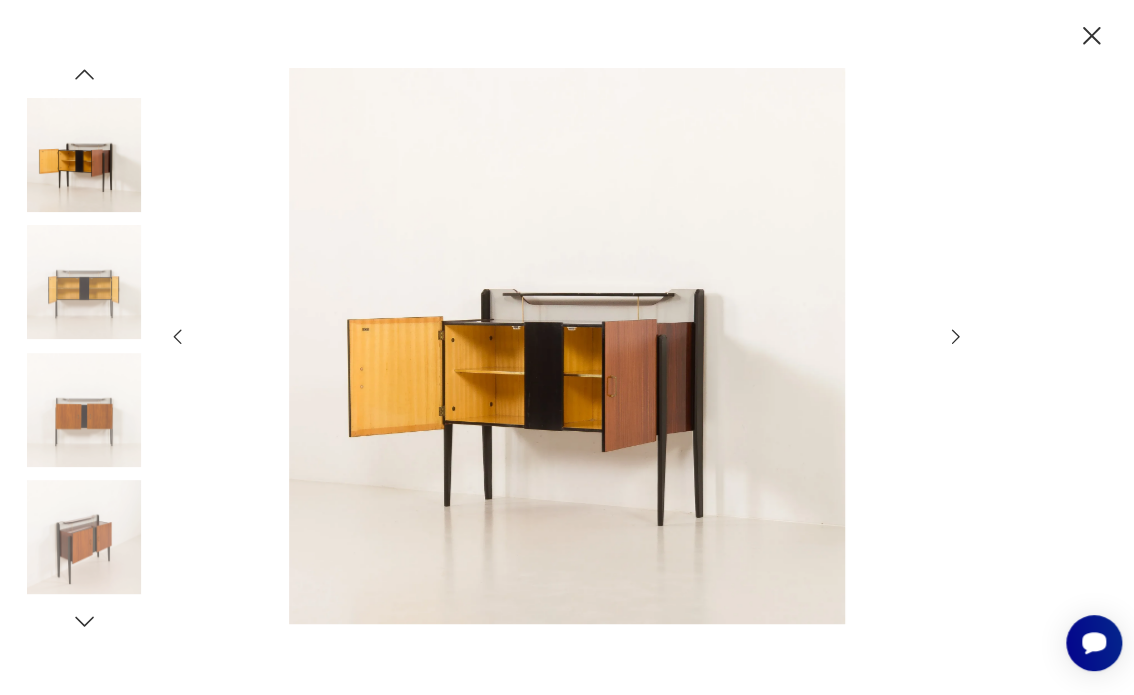 click 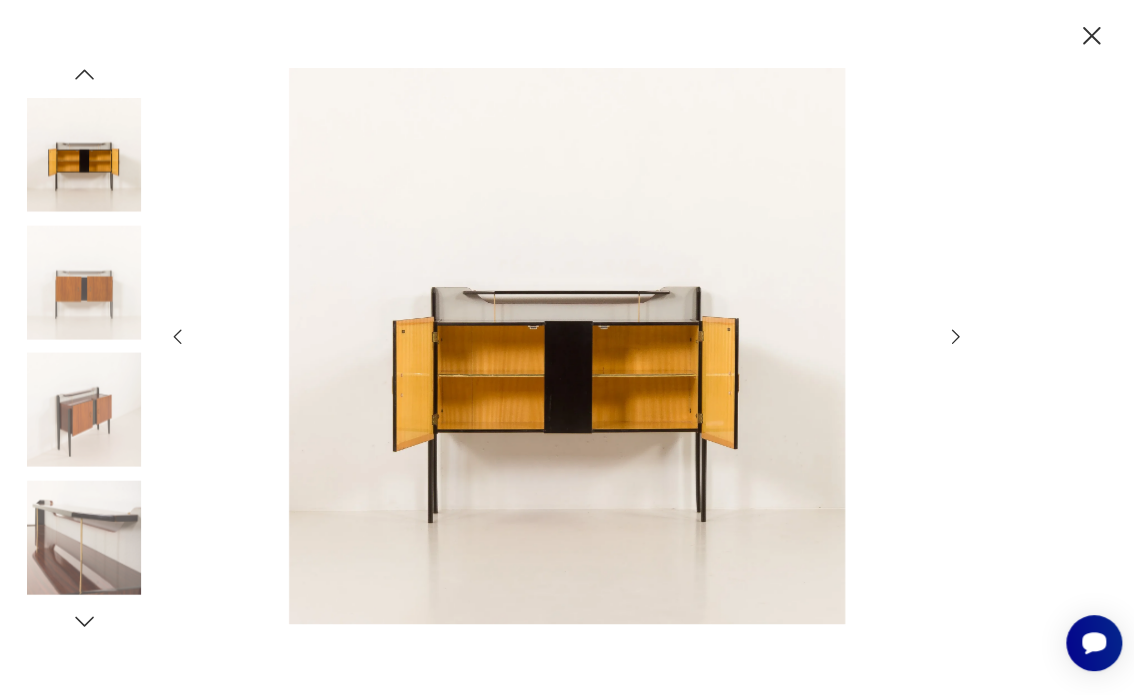 click 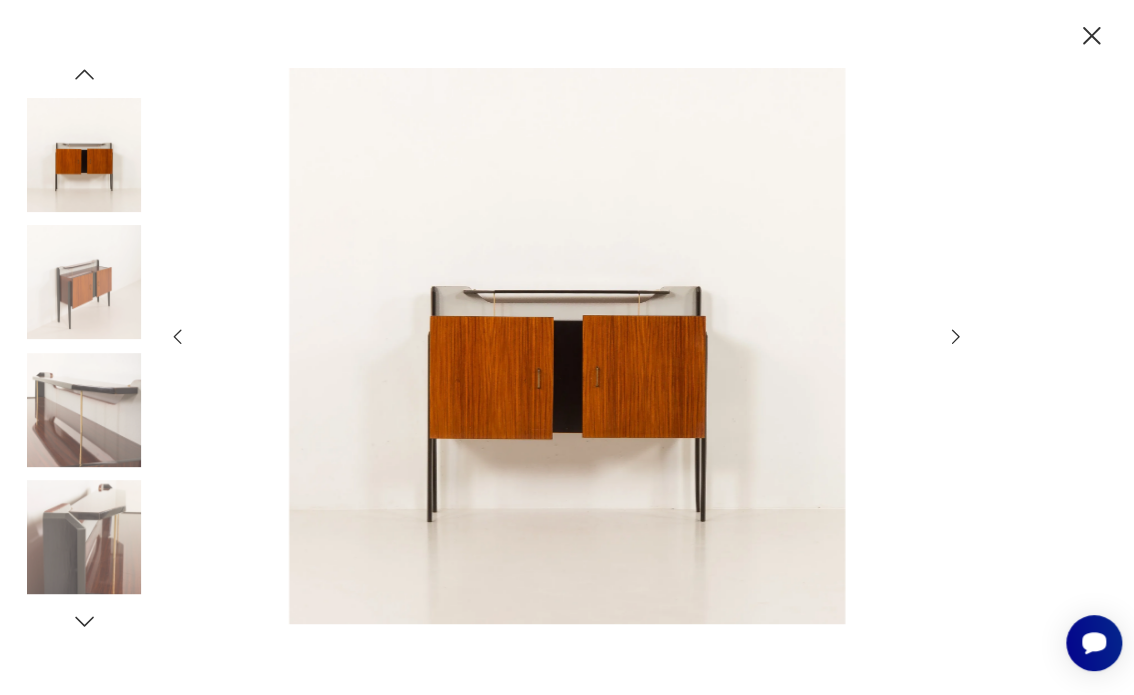 click 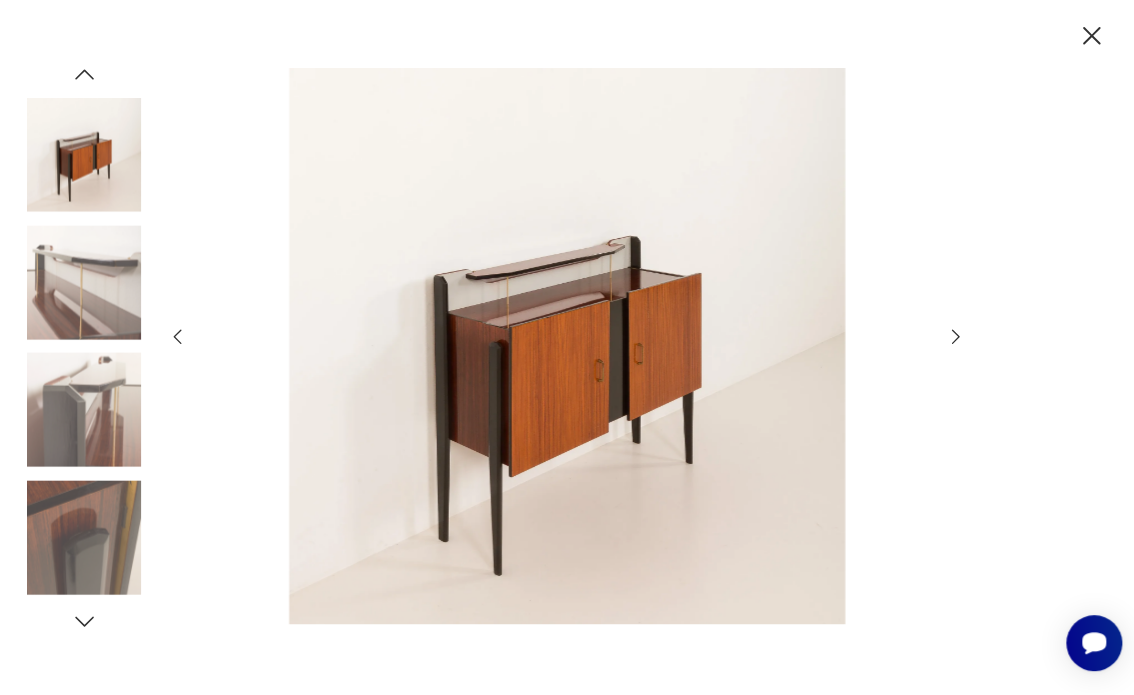 click 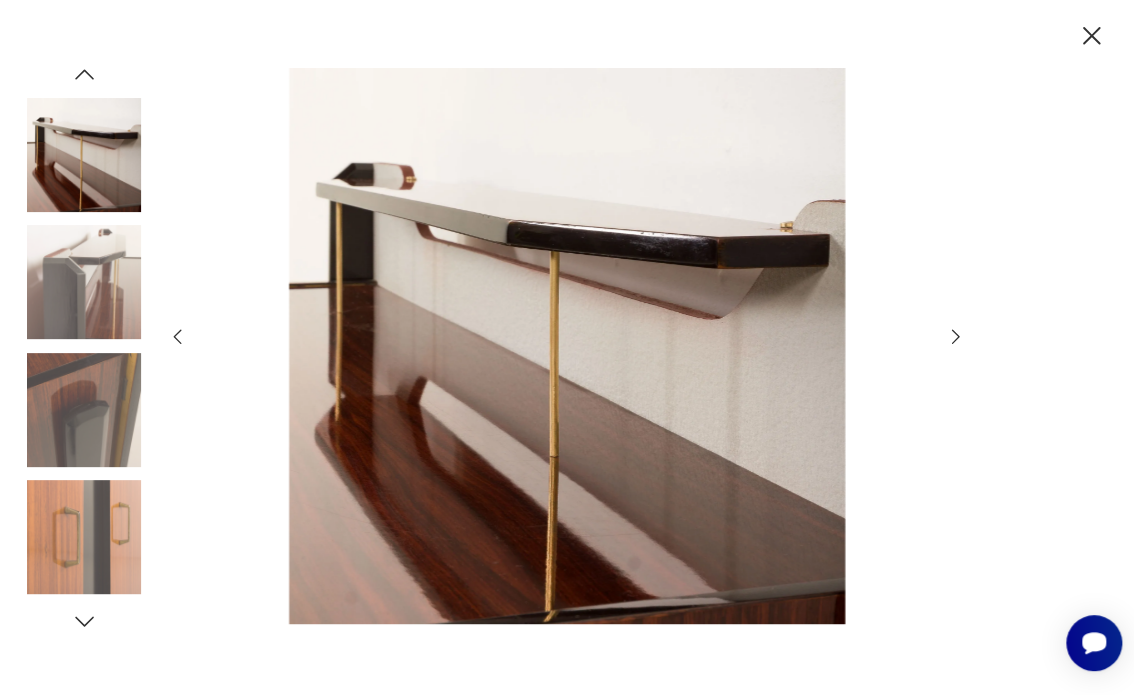 click 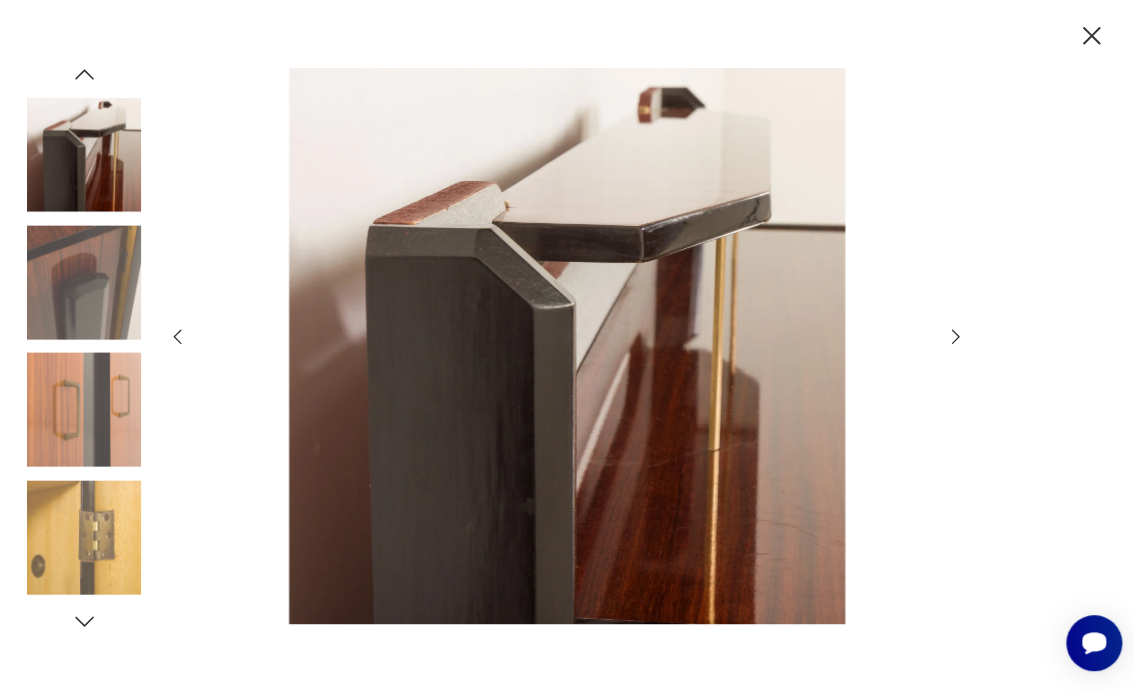 click 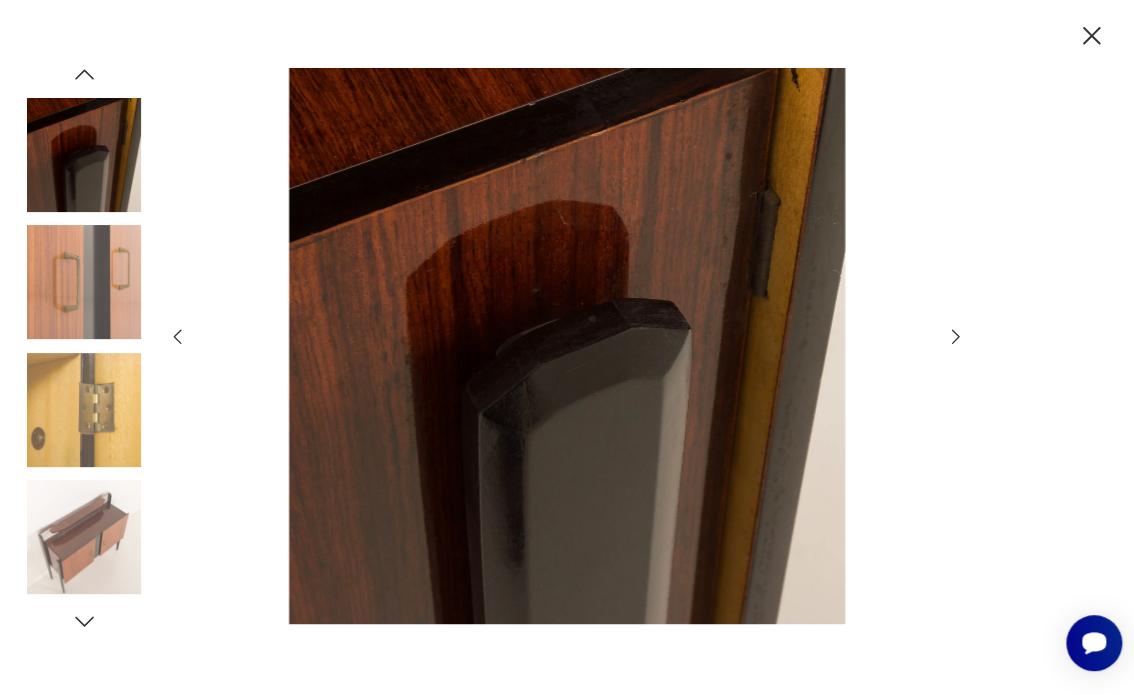 click 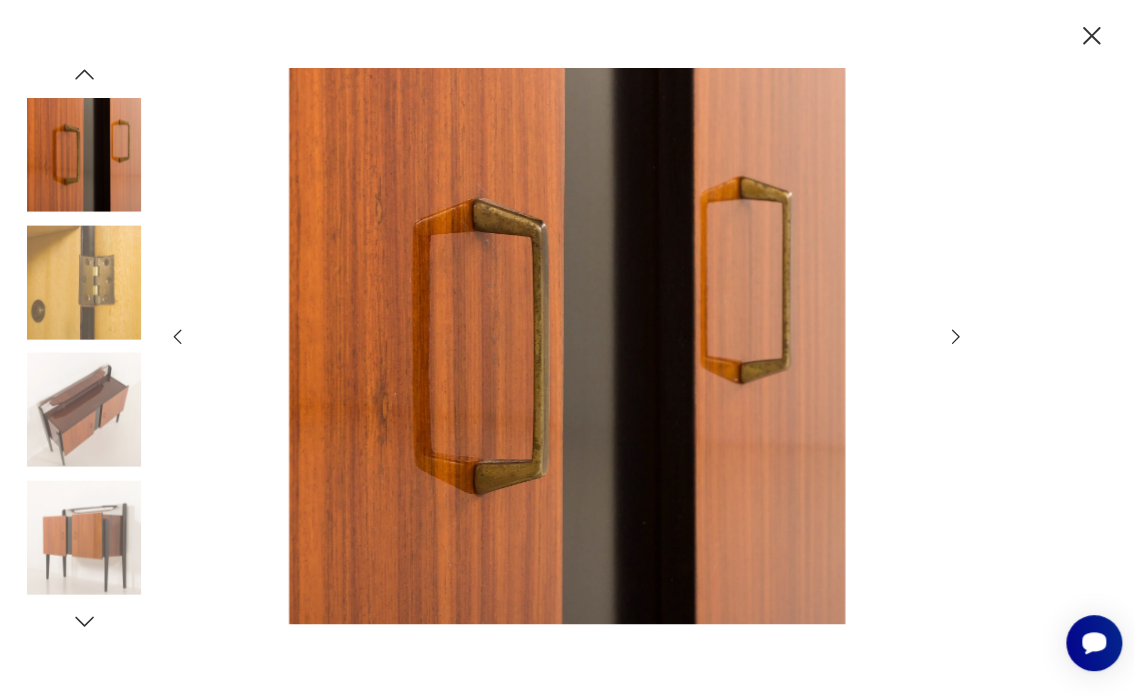 click 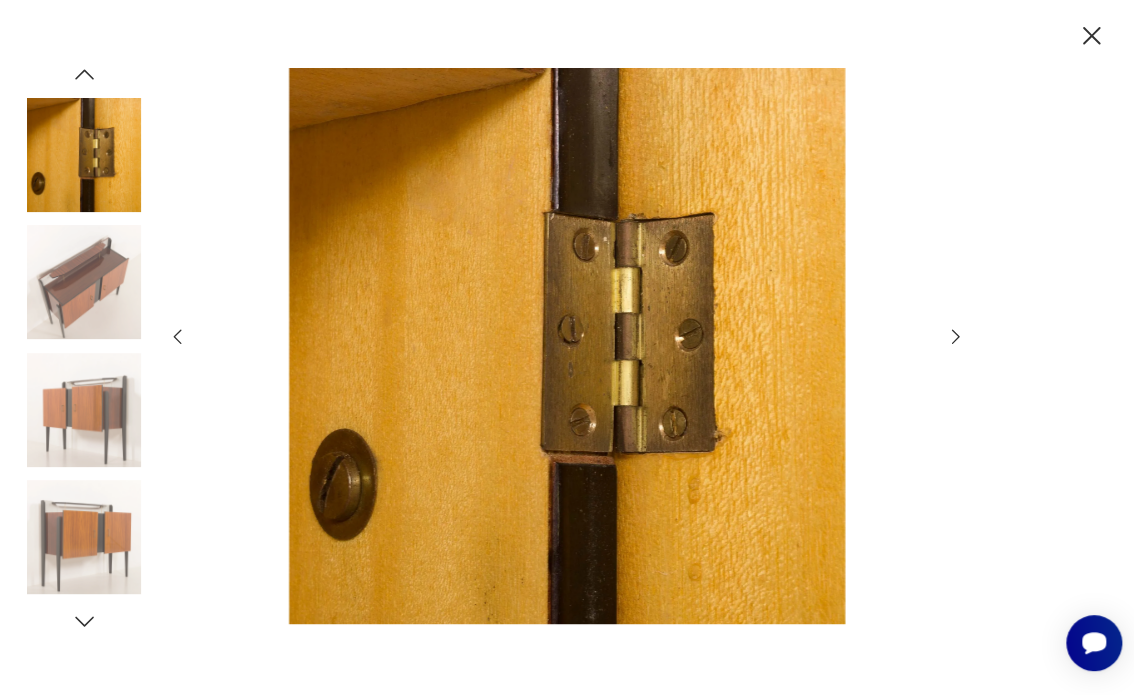 click 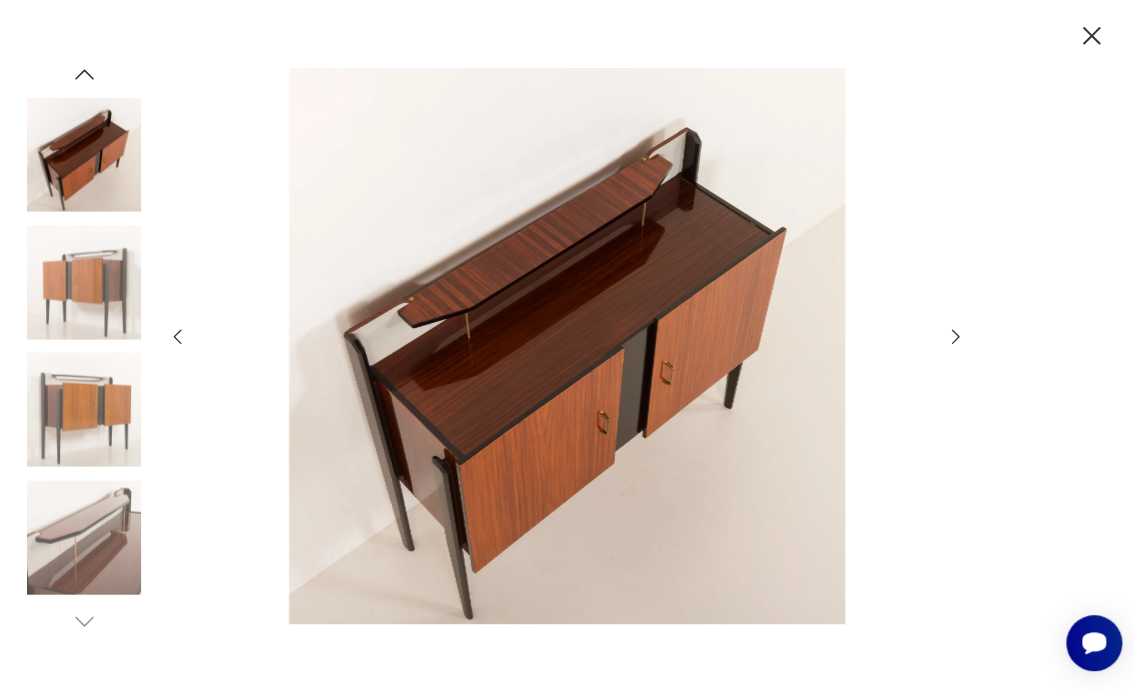 click 